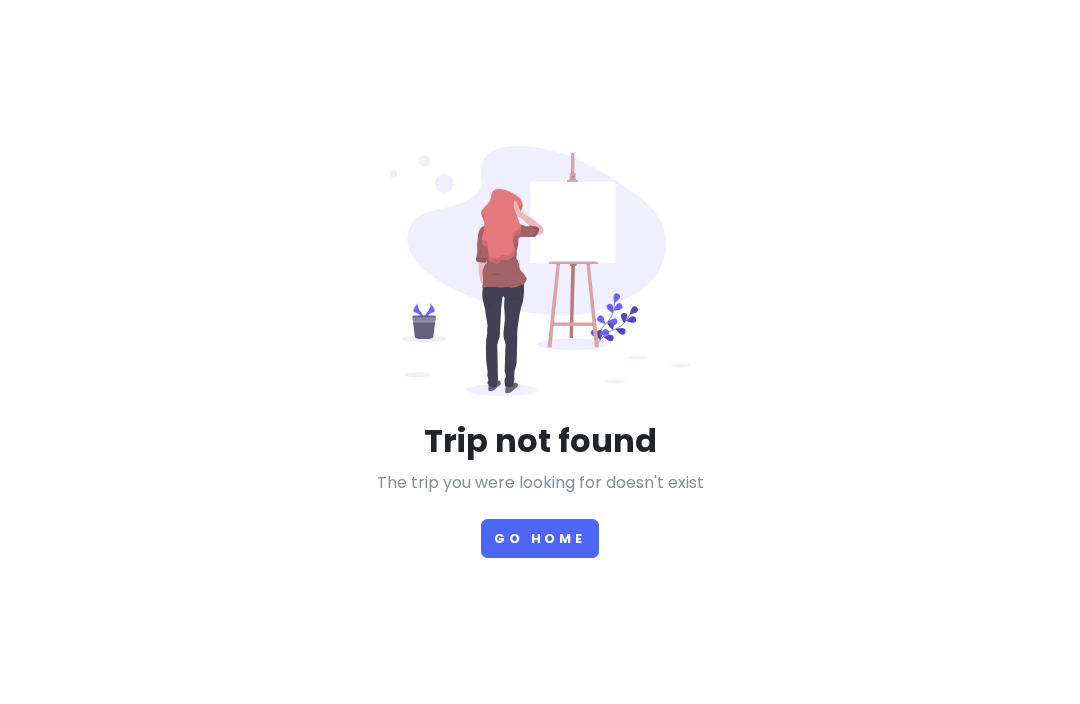 scroll, scrollTop: 0, scrollLeft: 0, axis: both 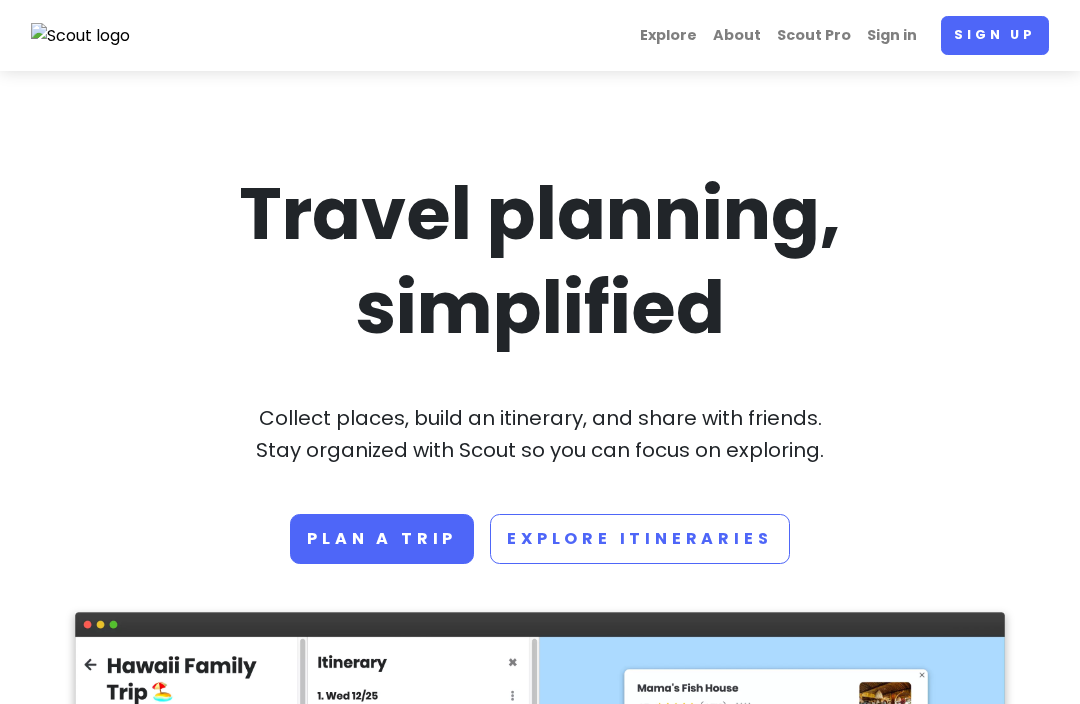 click on "Sign in" at bounding box center [892, 35] 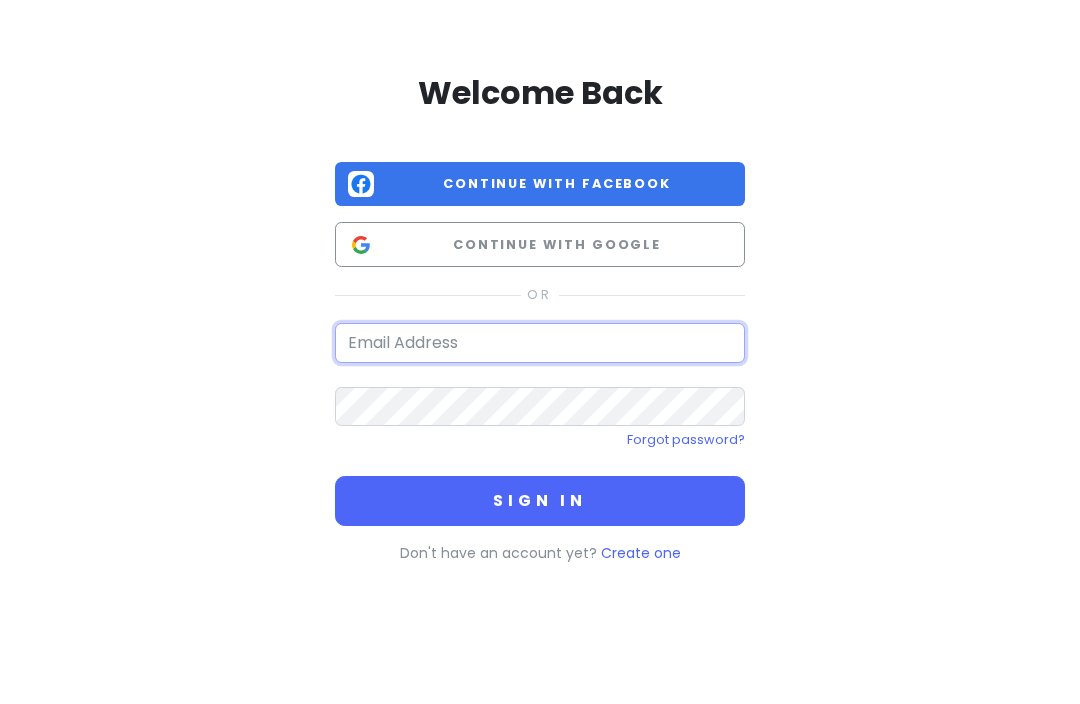 click at bounding box center [540, 343] 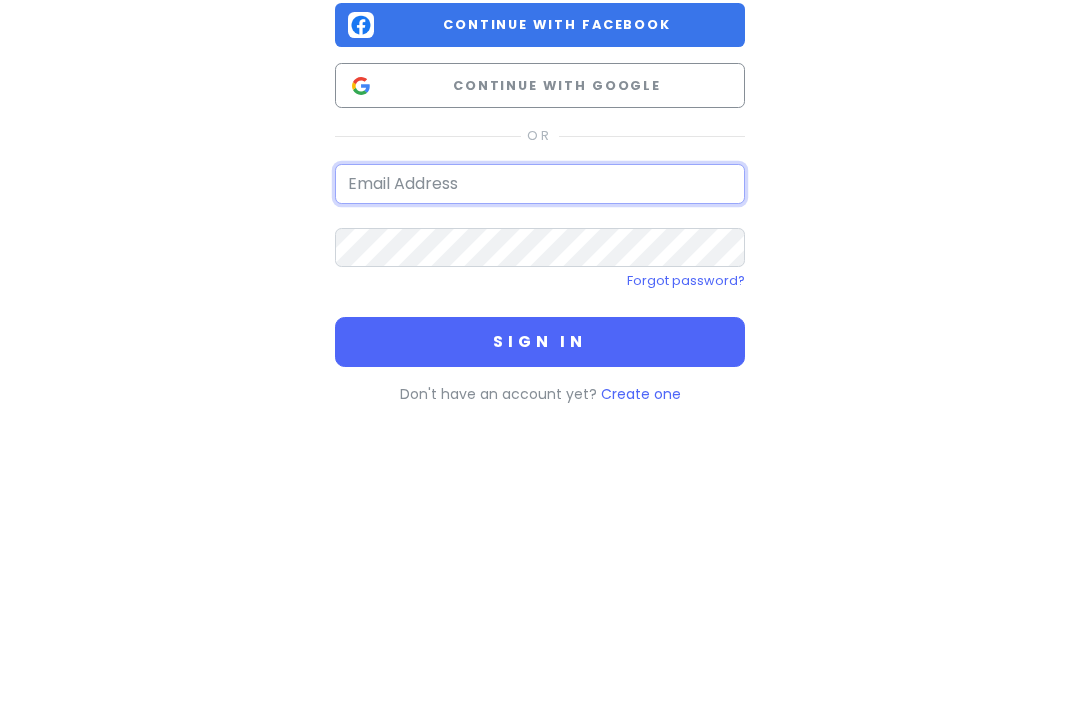 type on "[EMAIL_ADDRESS][DOMAIN_NAME]" 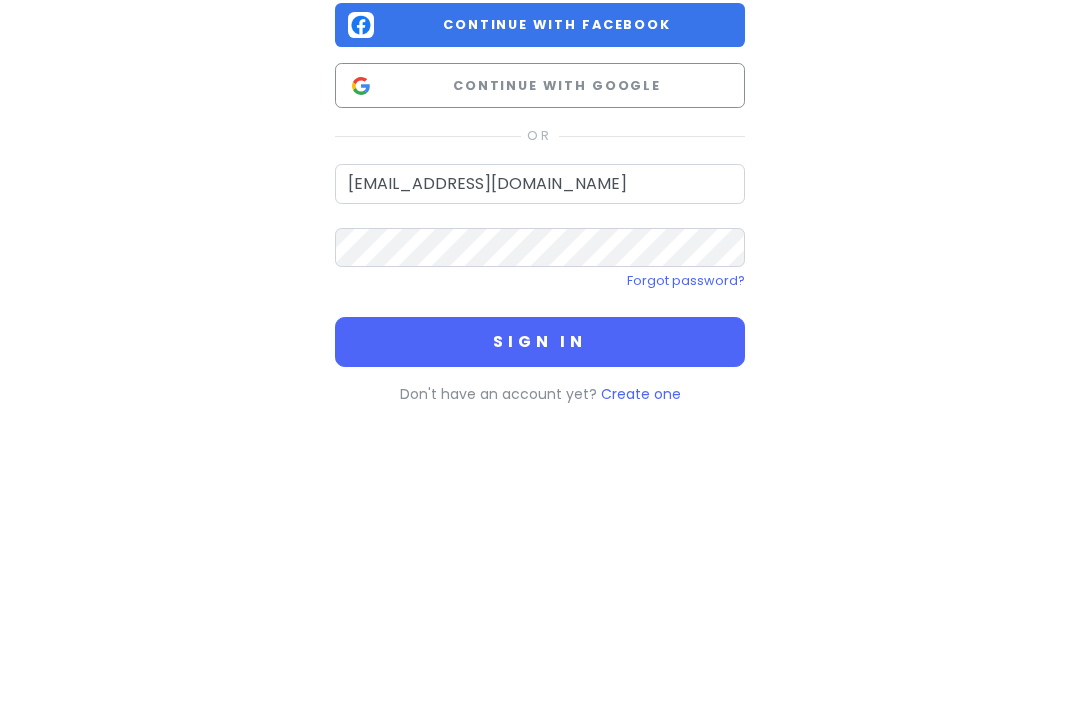 click on "Sign in" at bounding box center [540, 501] 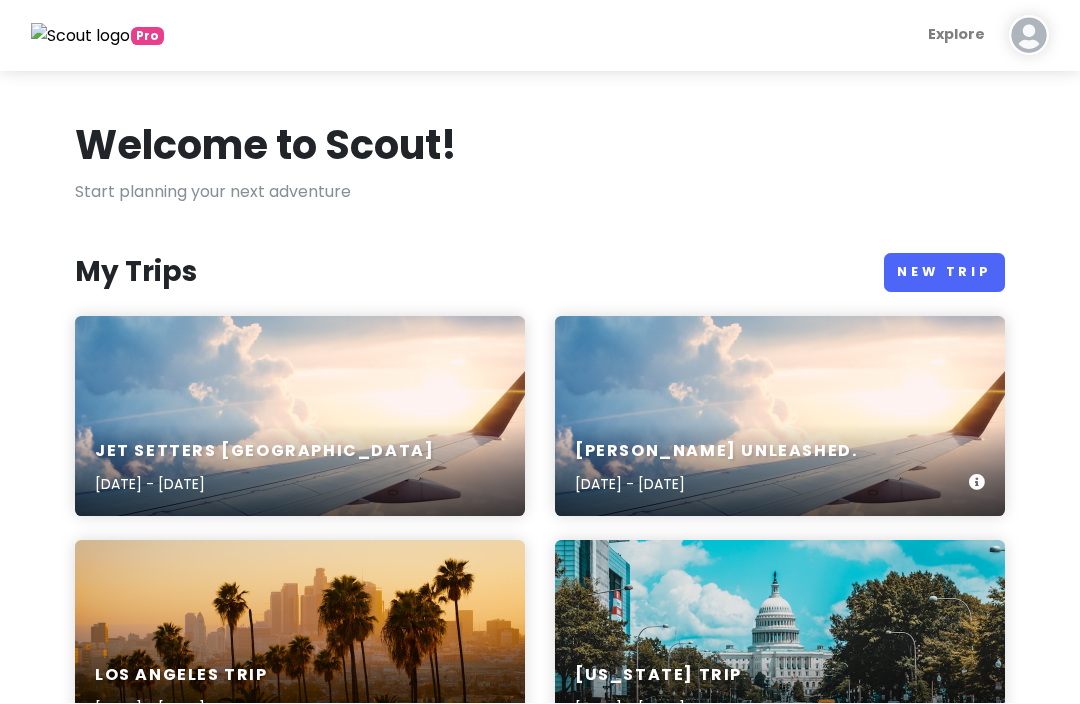 click on "[PERSON_NAME] unleashed.  [DATE] - [DATE]" at bounding box center (780, 417) 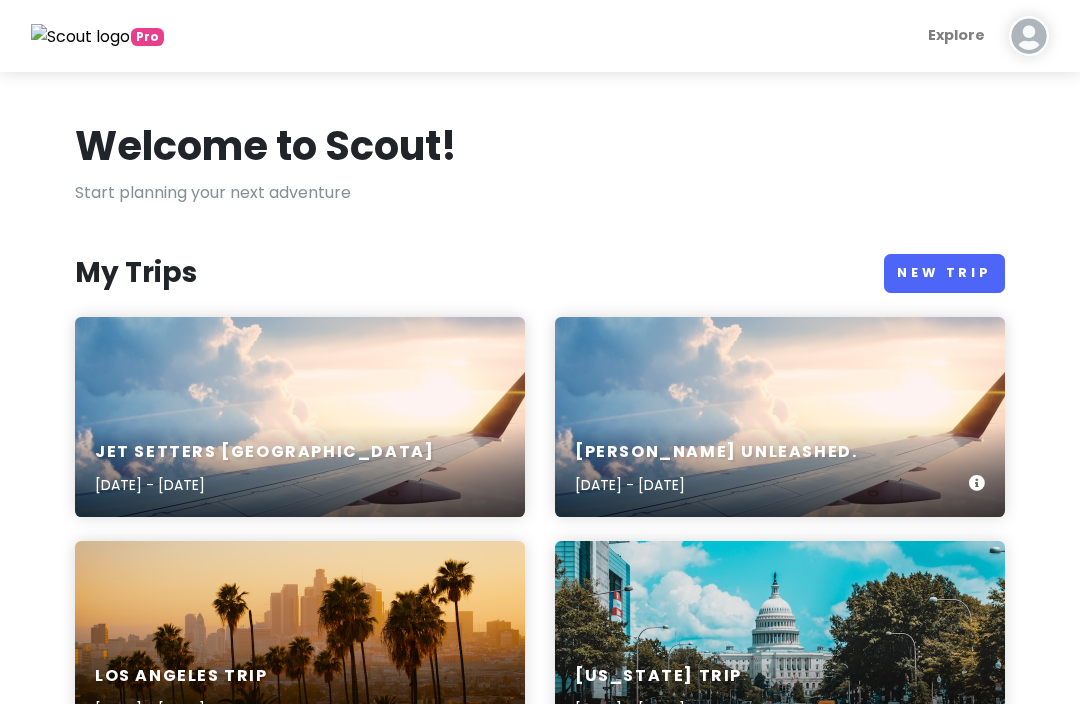 click on "[PERSON_NAME] unleashed.  [DATE] - [DATE]" at bounding box center (780, 469) 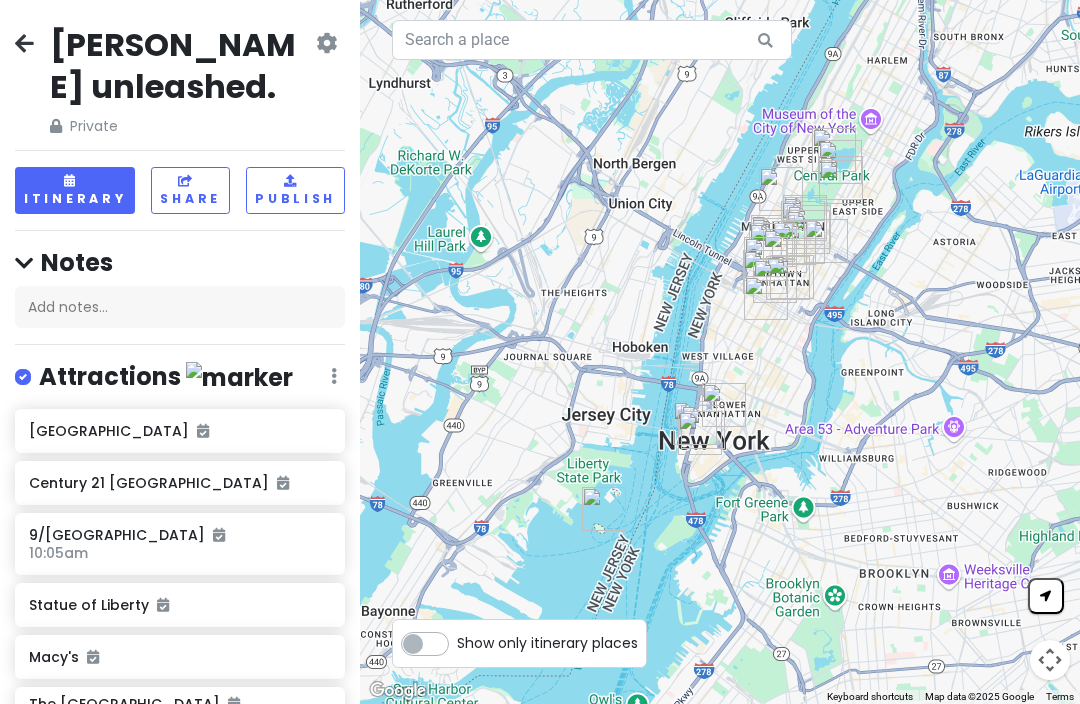 click on "Itinerary" at bounding box center [75, 190] 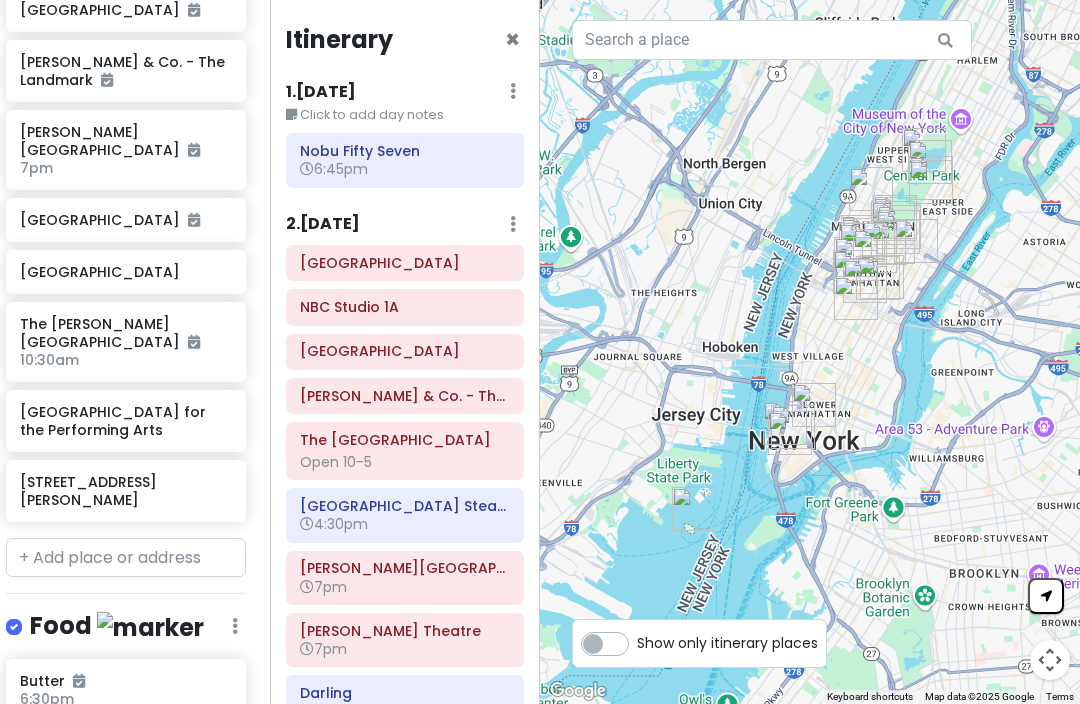 scroll, scrollTop: 1021, scrollLeft: 8, axis: both 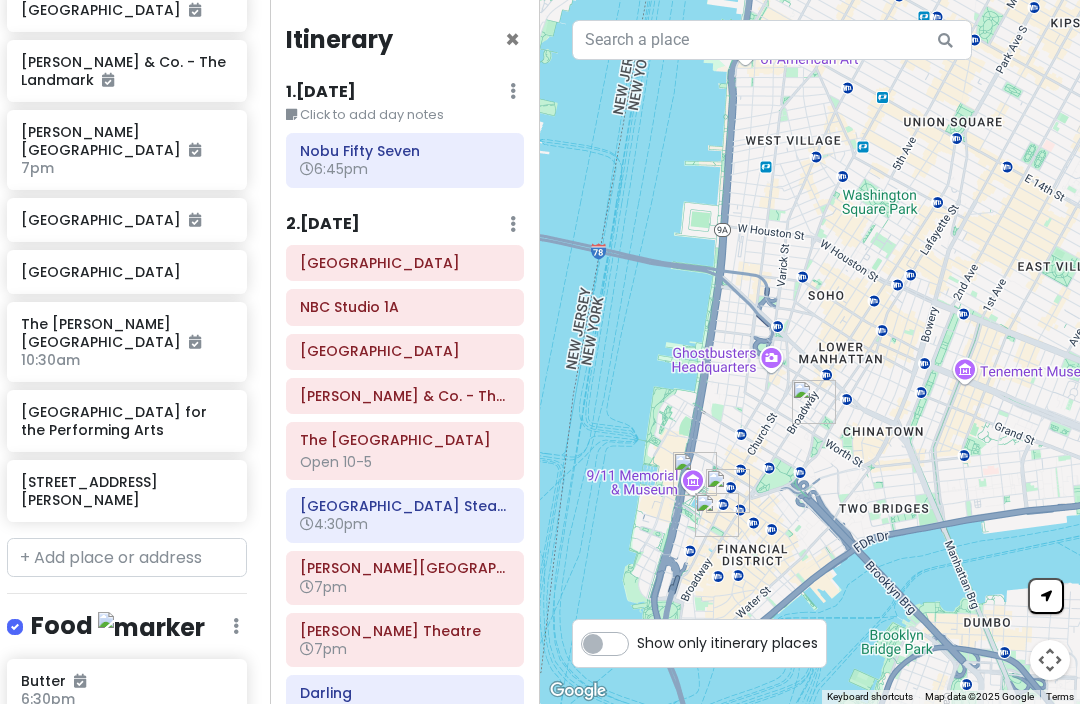 click on "2 .  [DATE]" at bounding box center [323, 224] 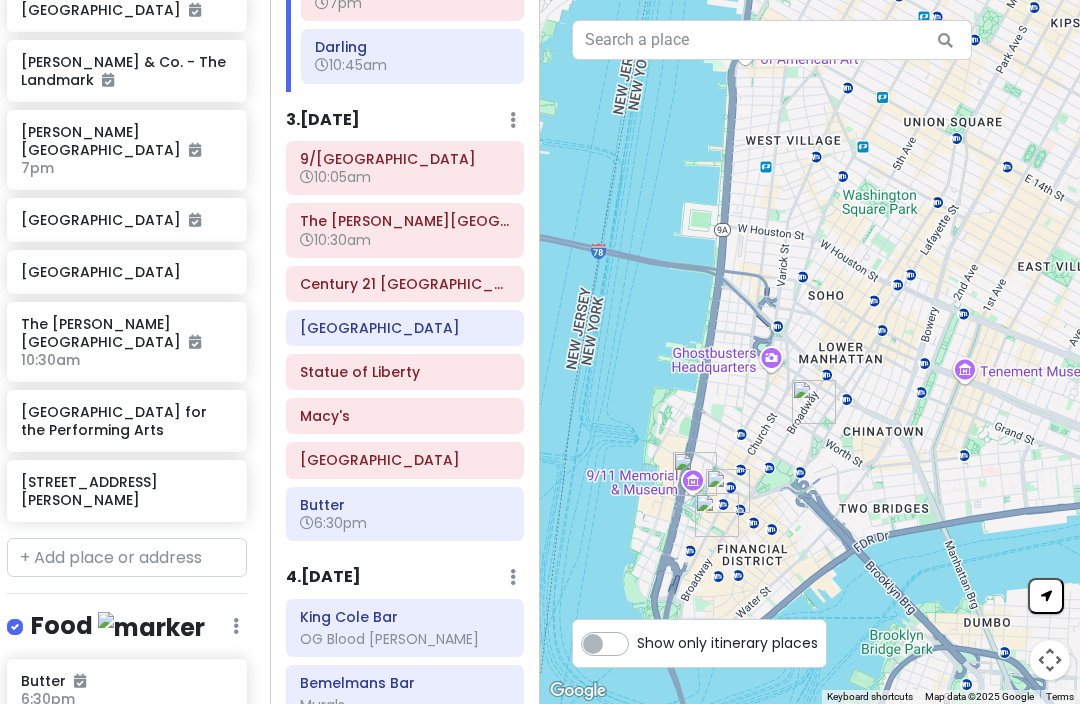 scroll, scrollTop: 578, scrollLeft: 0, axis: vertical 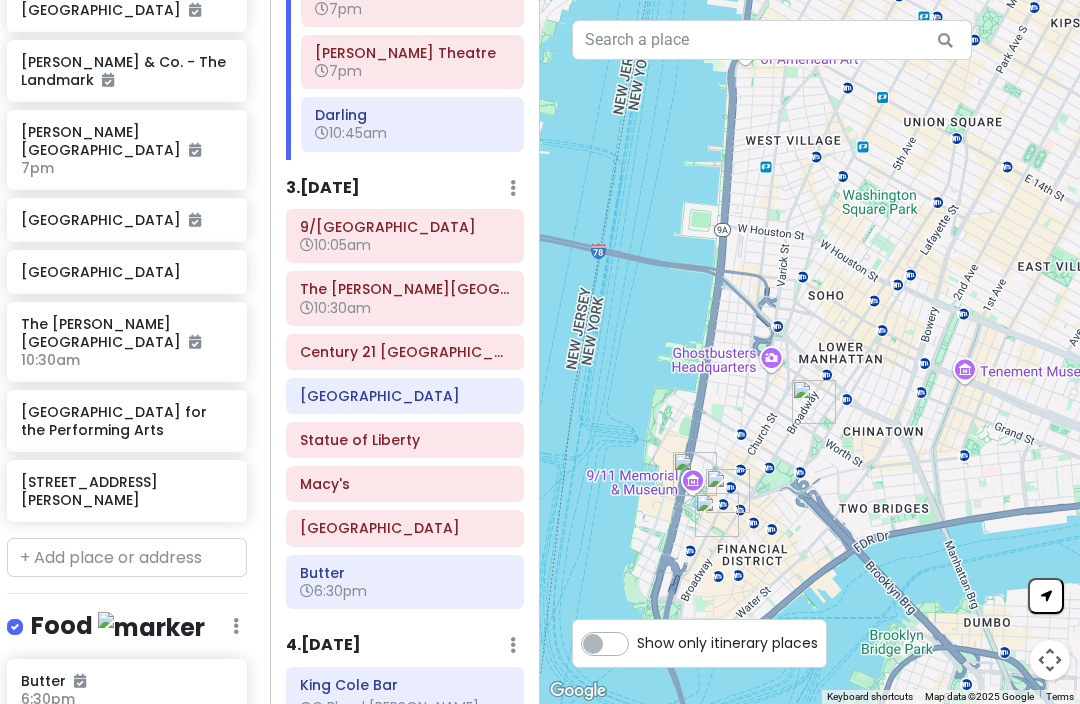 click on "3 .  [DATE]" at bounding box center [323, 188] 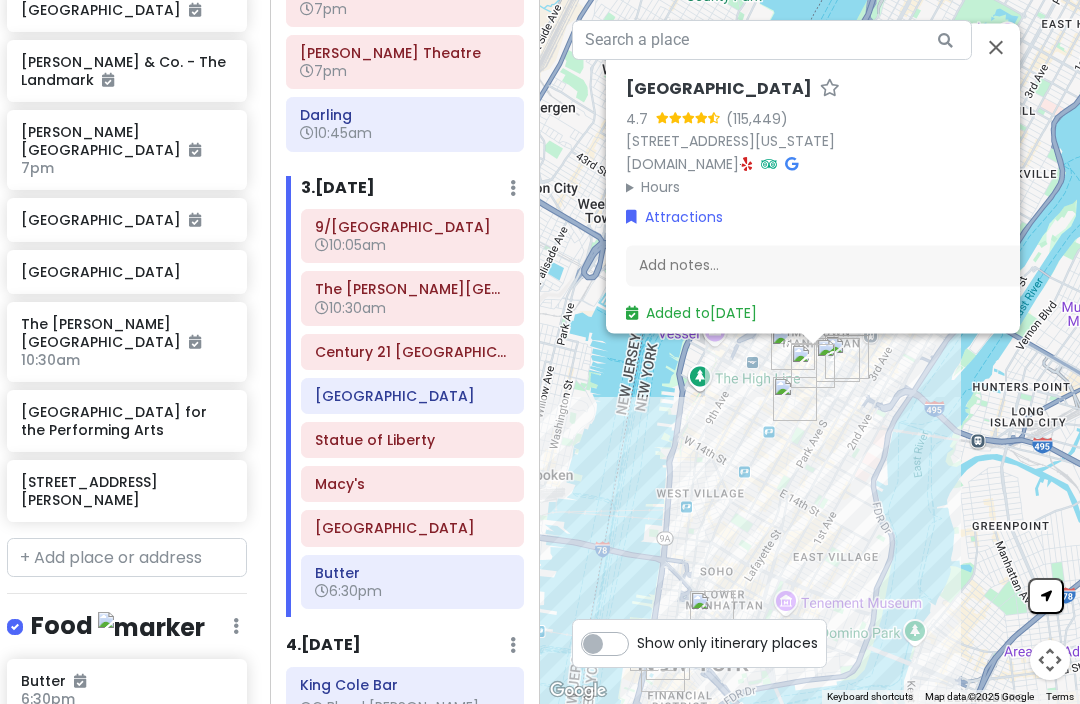 click at bounding box center [996, 47] 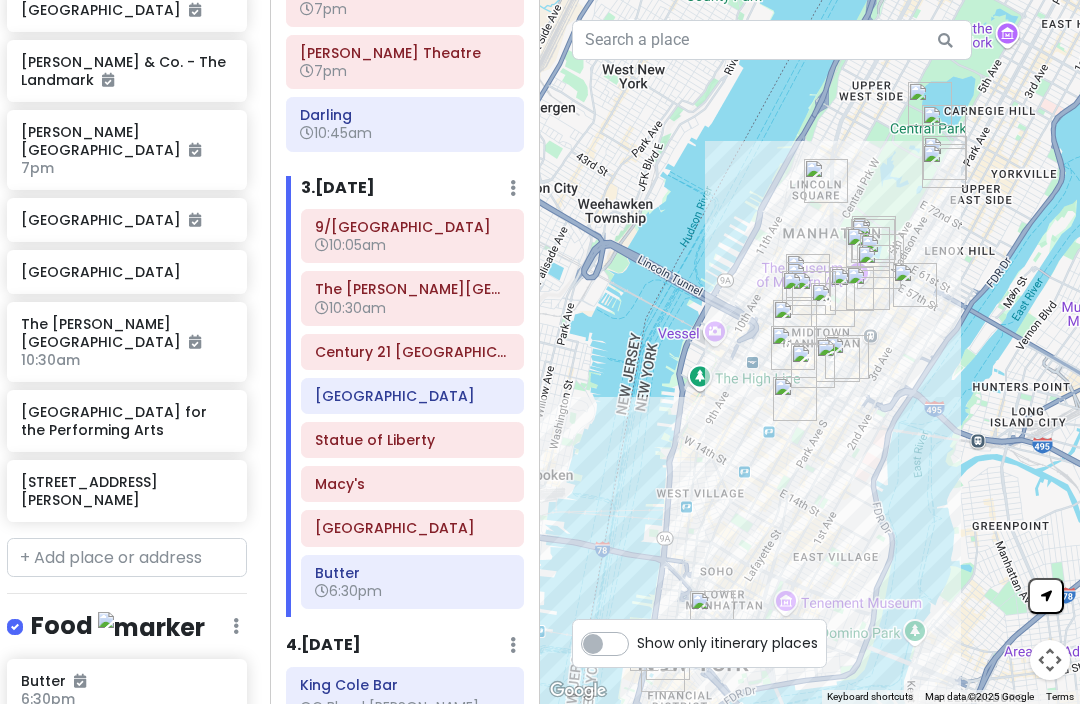 click on "3 .  [DATE]" at bounding box center [338, 188] 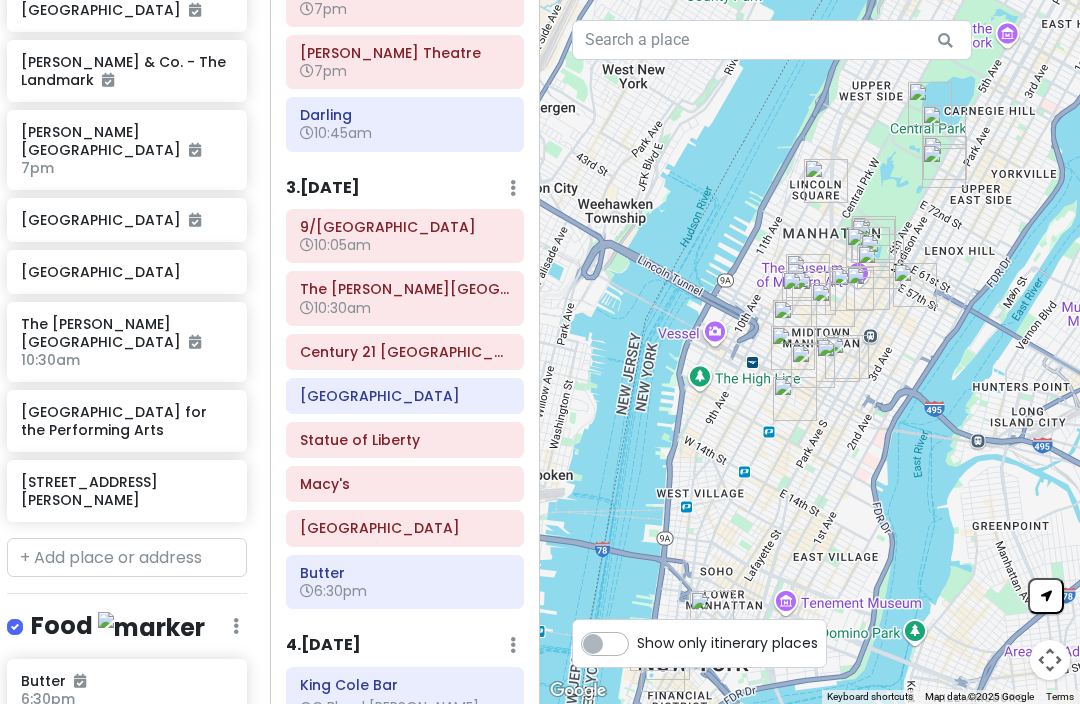 click on "3 .  [DATE]" at bounding box center [323, 188] 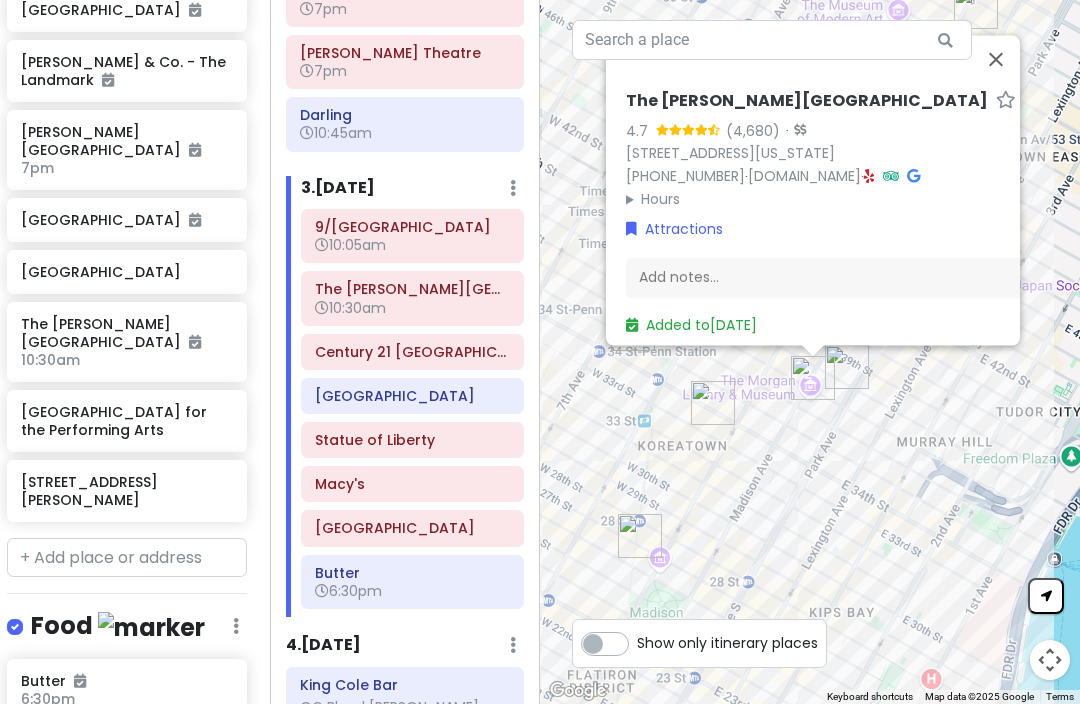 click at bounding box center [996, 59] 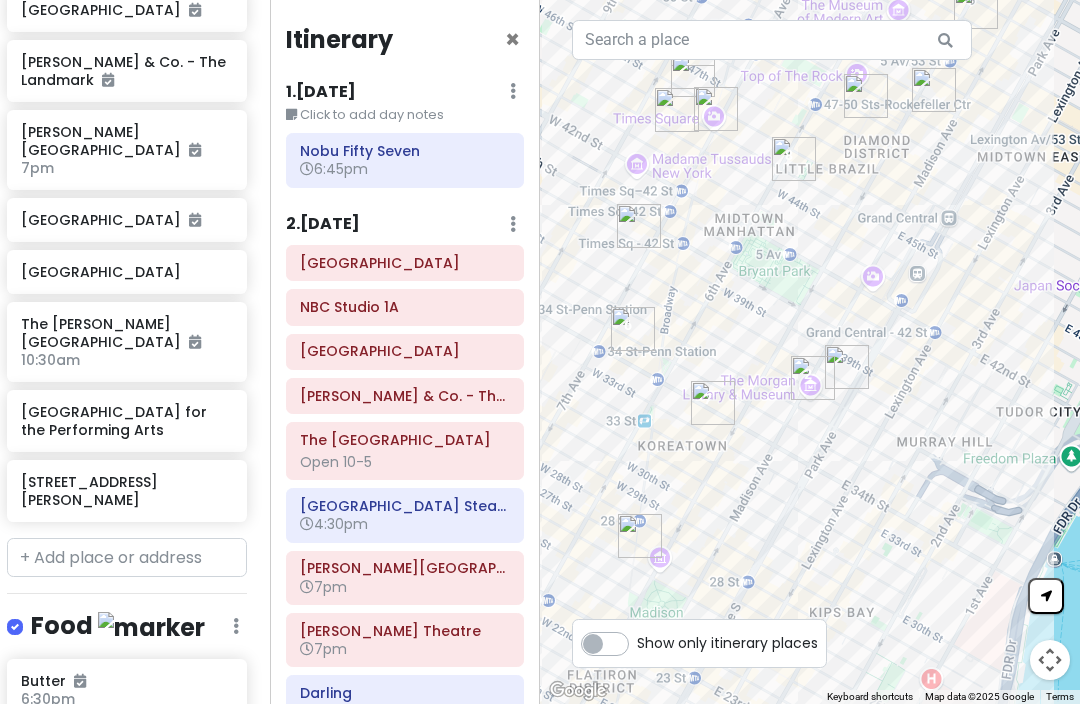 scroll, scrollTop: 0, scrollLeft: 0, axis: both 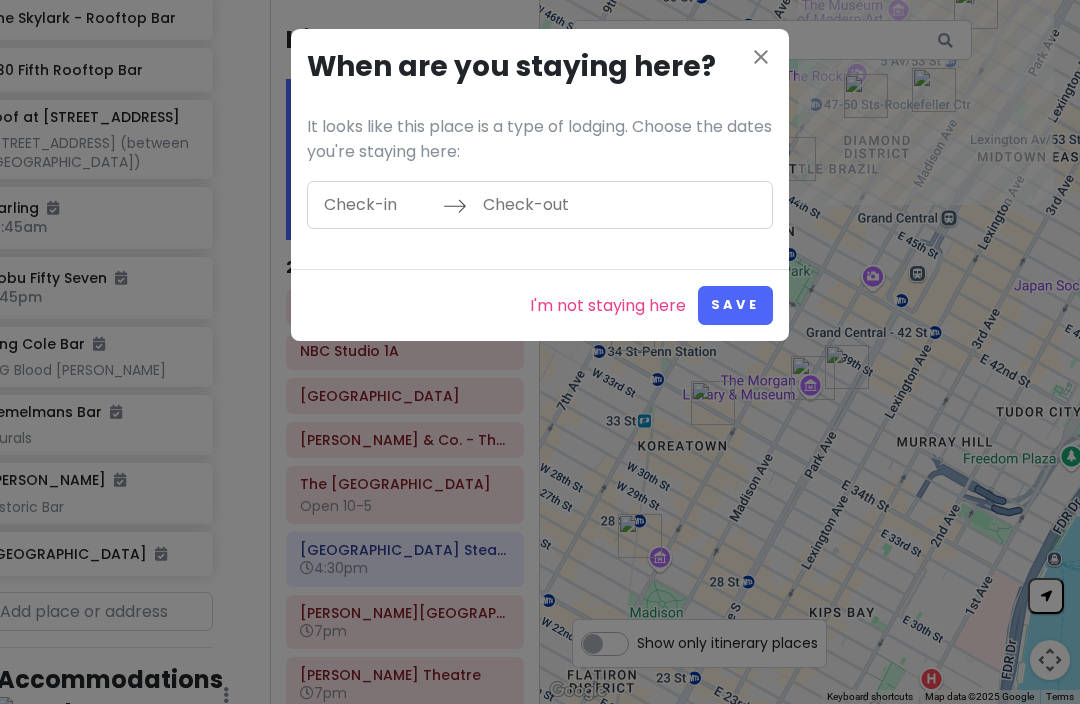 click at bounding box center (378, 205) 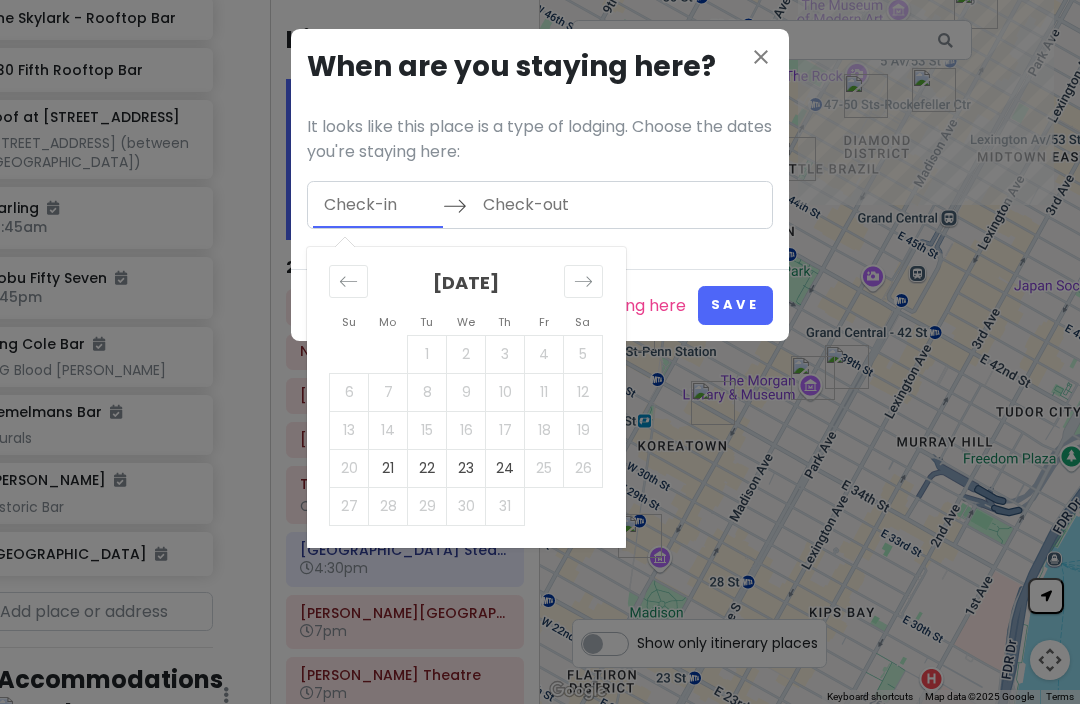 click on "21" at bounding box center [388, 468] 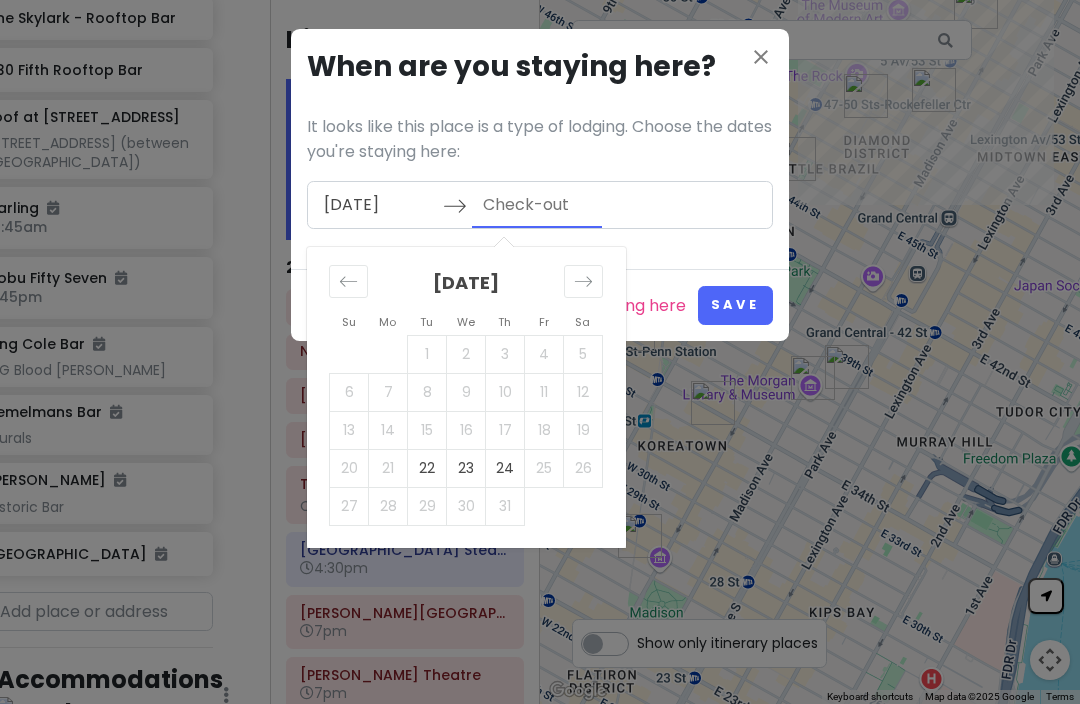 click on "24" at bounding box center [505, 468] 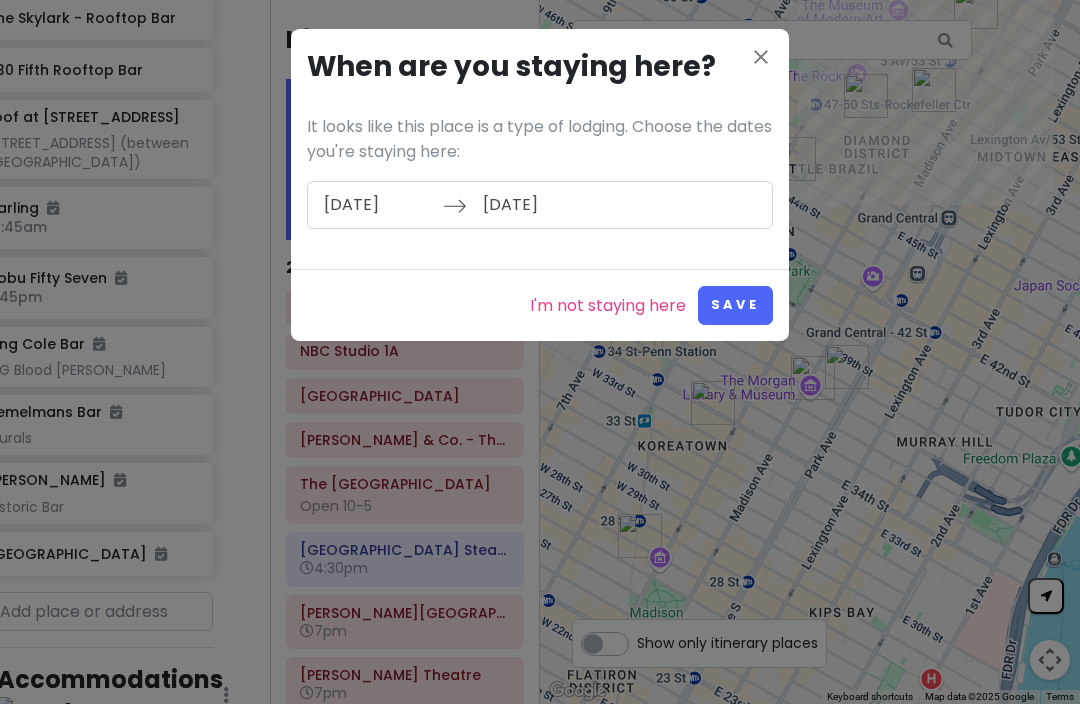 click on "close When are you staying here? It looks like this place is a type of lodging. Choose the dates you're staying here: [DATE] Navigate forward to interact with the calendar and select a date. Press the question mark key to get the keyboard shortcuts for changing dates. [DATE] Navigate backward to interact with the calendar and select a date. Press the question mark key to get the keyboard shortcuts for changing dates. I'm not staying here Save" at bounding box center (540, 352) 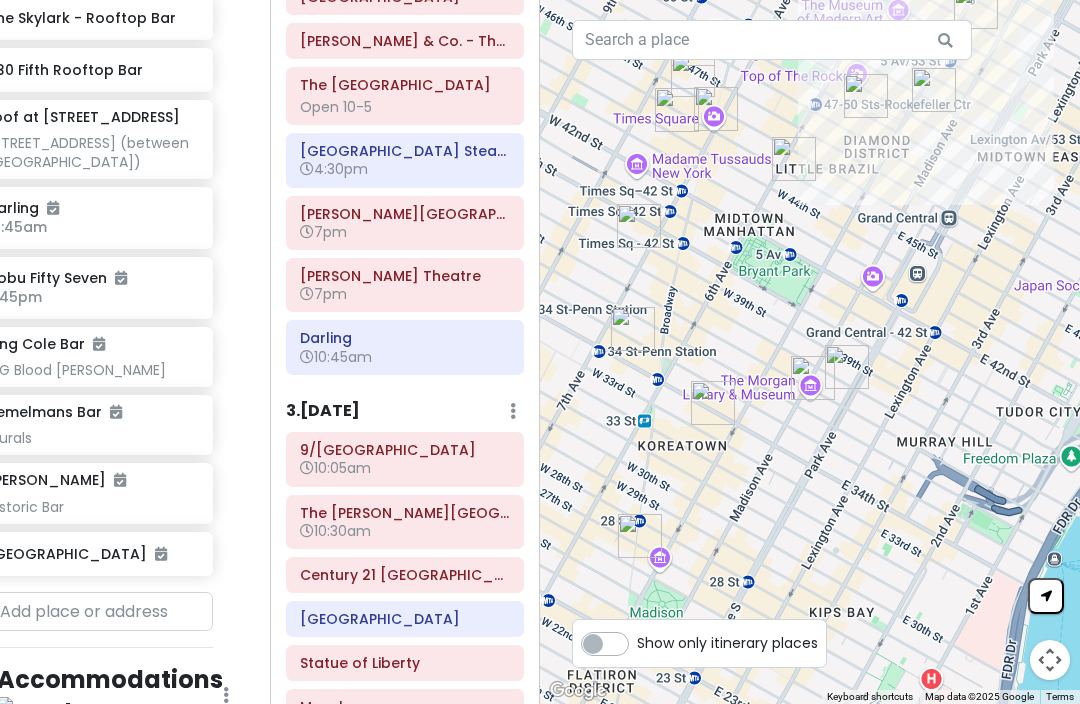 scroll, scrollTop: 411, scrollLeft: 0, axis: vertical 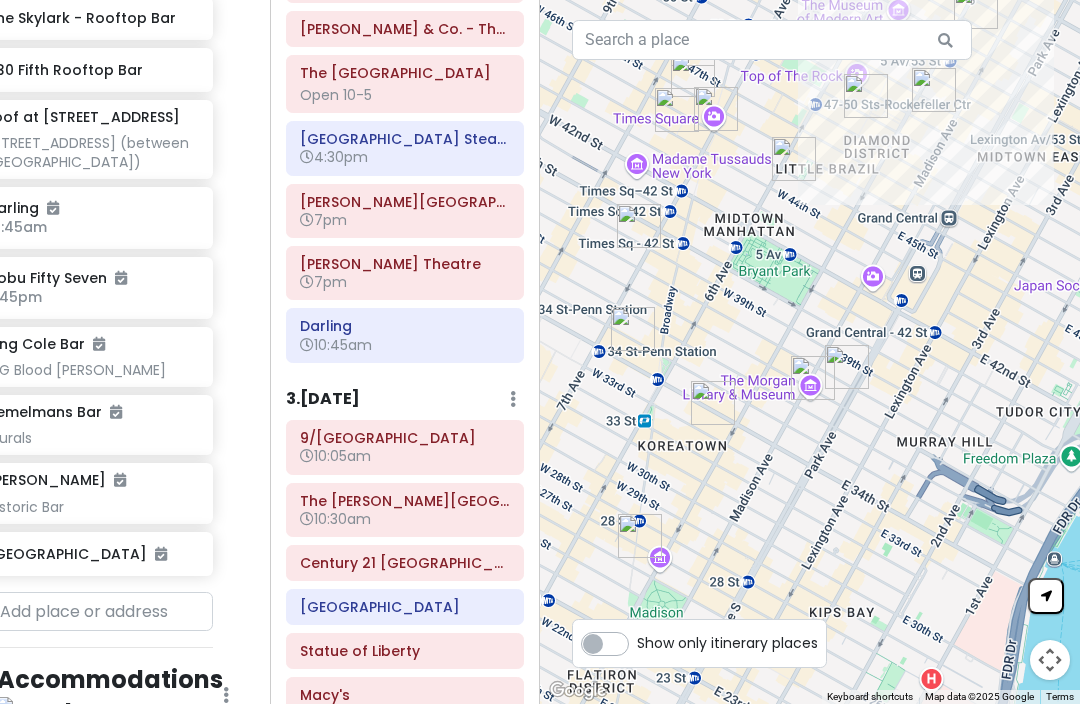 click on "3 .  [DATE]" at bounding box center [323, 399] 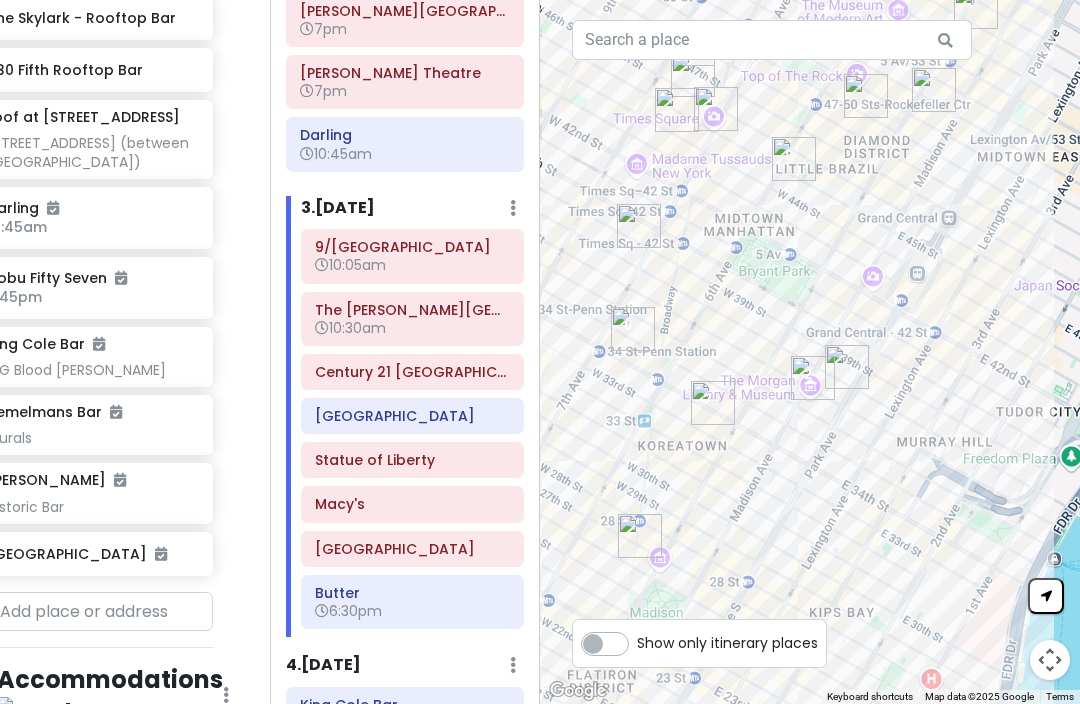 scroll, scrollTop: 609, scrollLeft: 0, axis: vertical 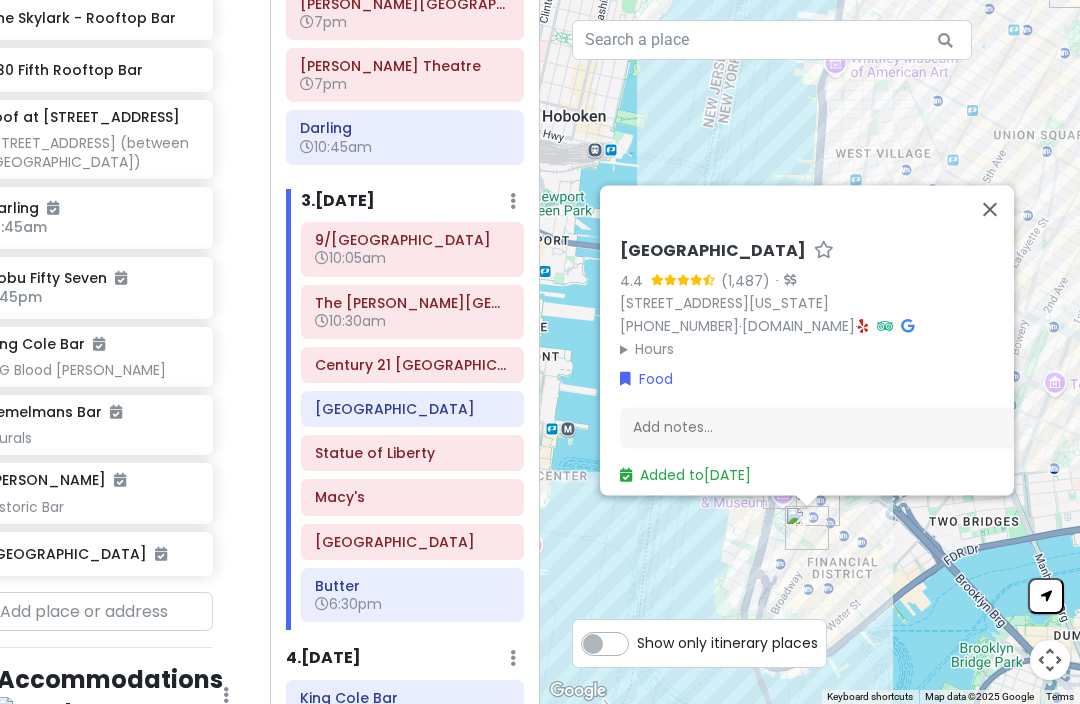 click at bounding box center [990, 209] 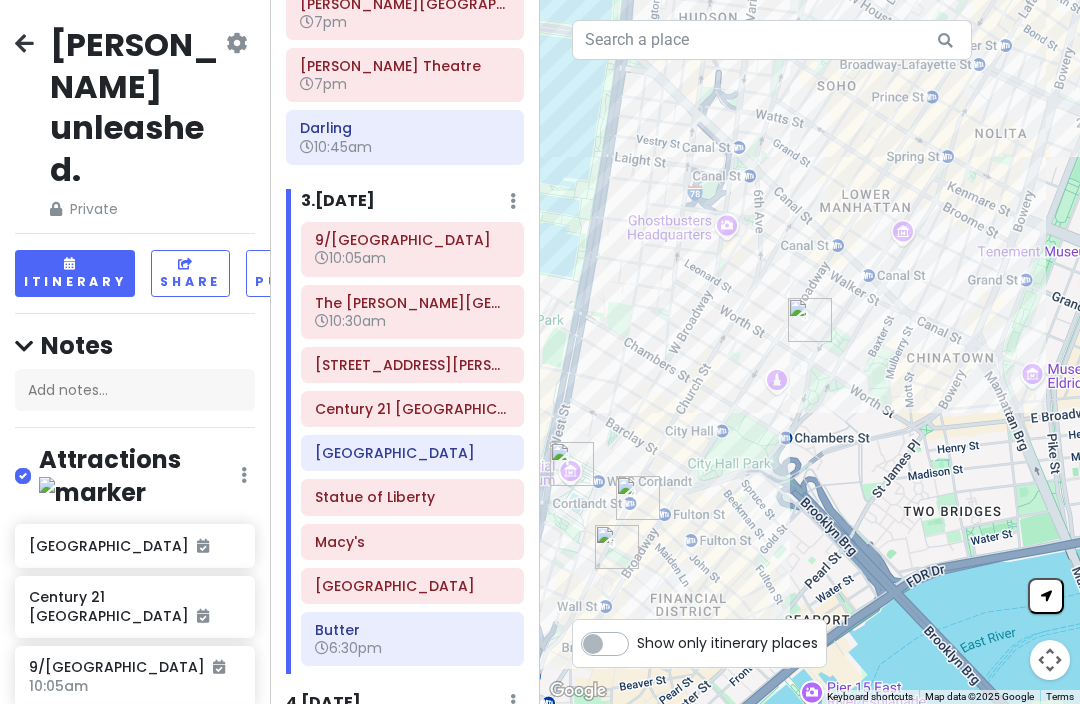scroll, scrollTop: 0, scrollLeft: 0, axis: both 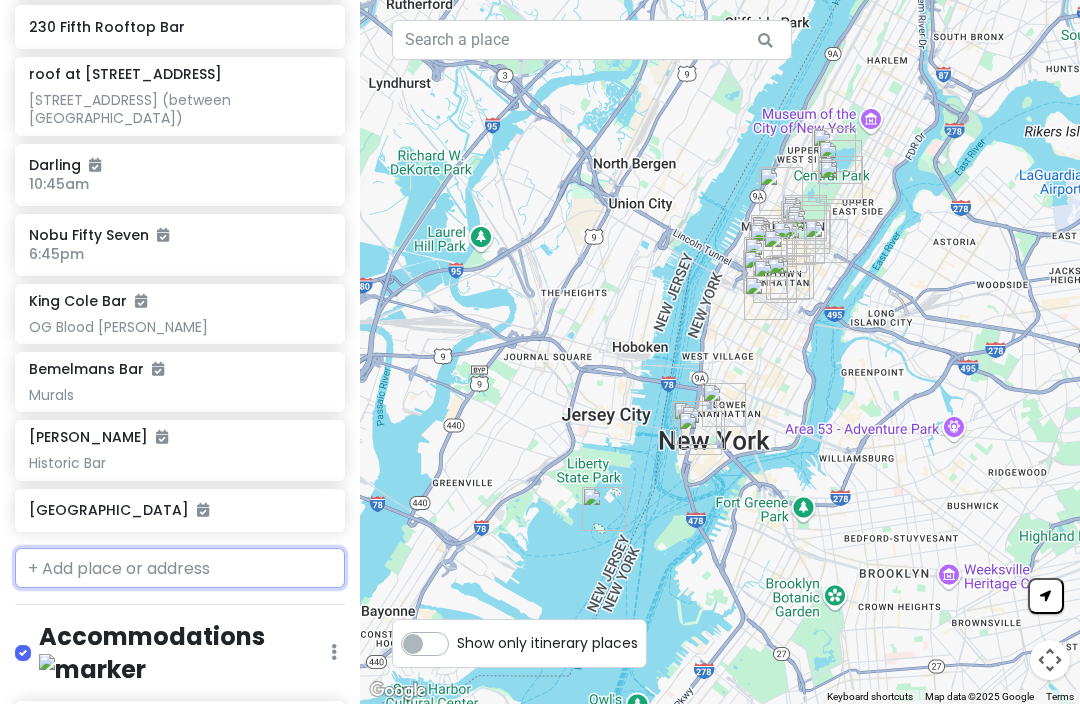 click at bounding box center [180, 568] 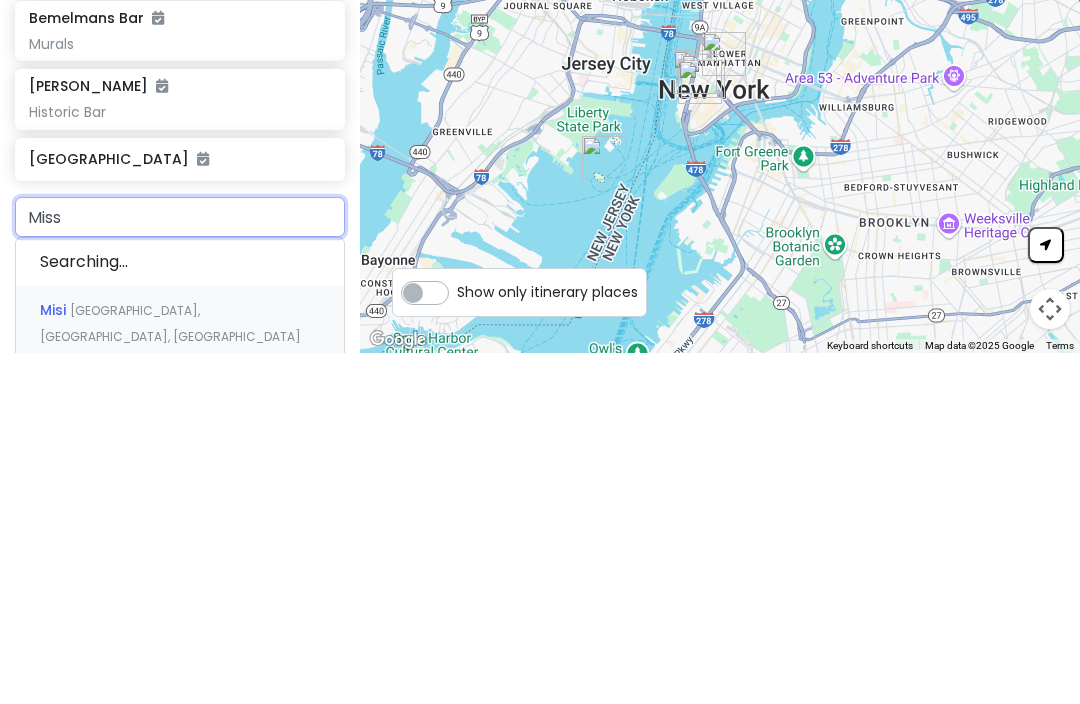type on "Miss" 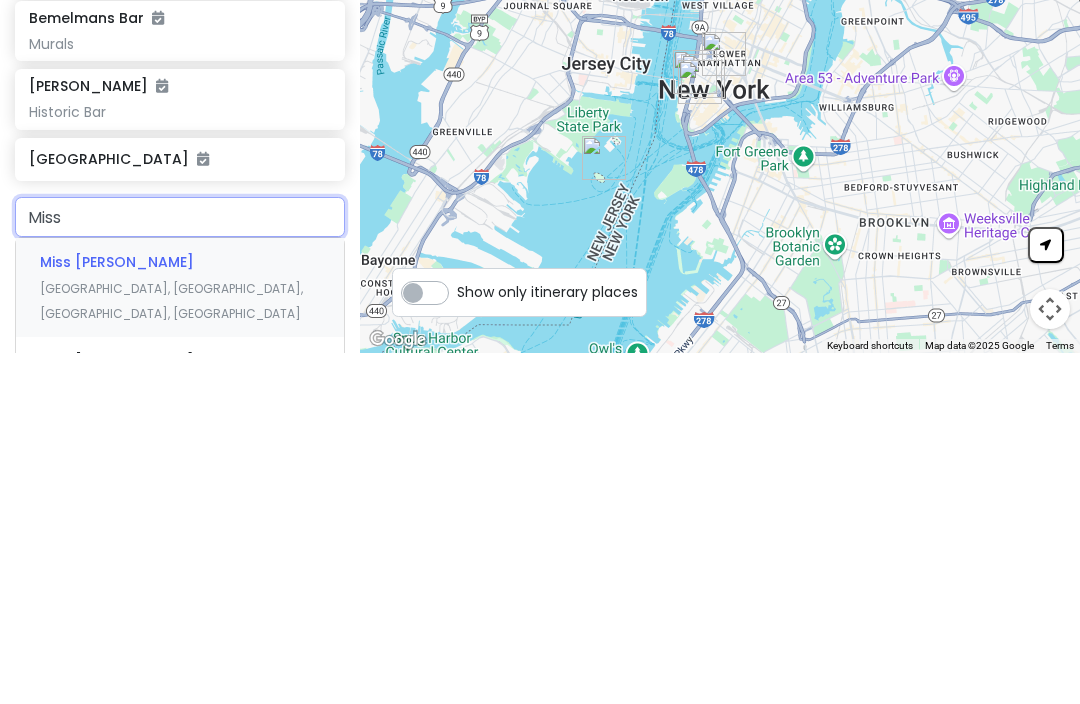 click on "Miss Nellie's" at bounding box center [117, 613] 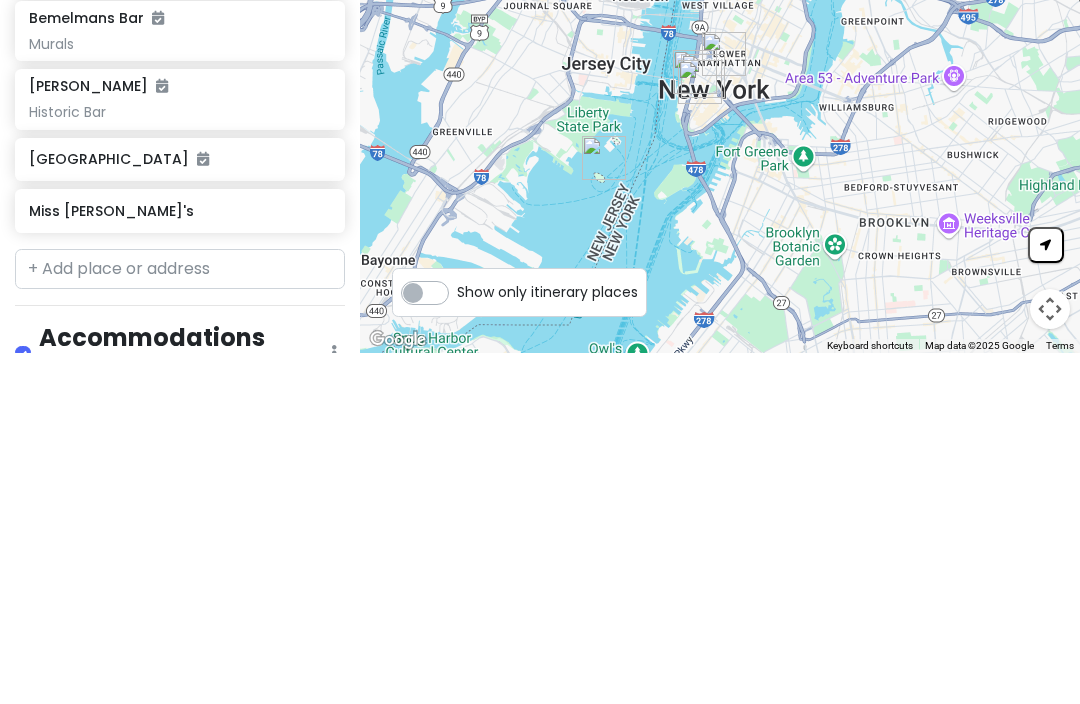 scroll, scrollTop: 66, scrollLeft: 0, axis: vertical 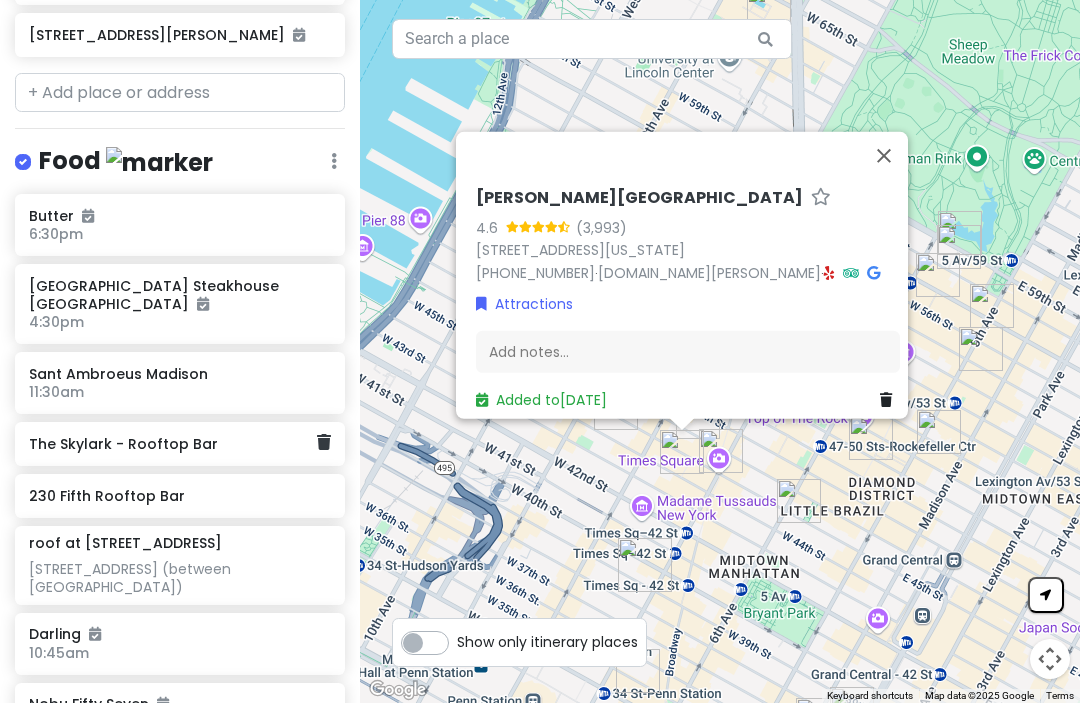 click 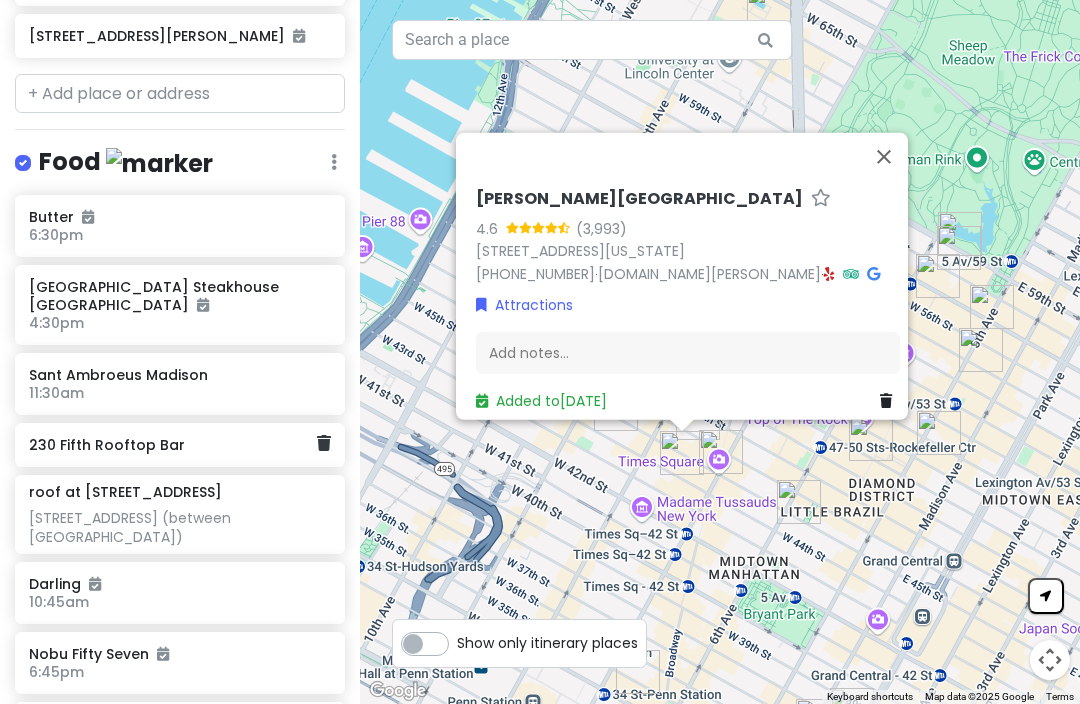 click at bounding box center (324, 443) 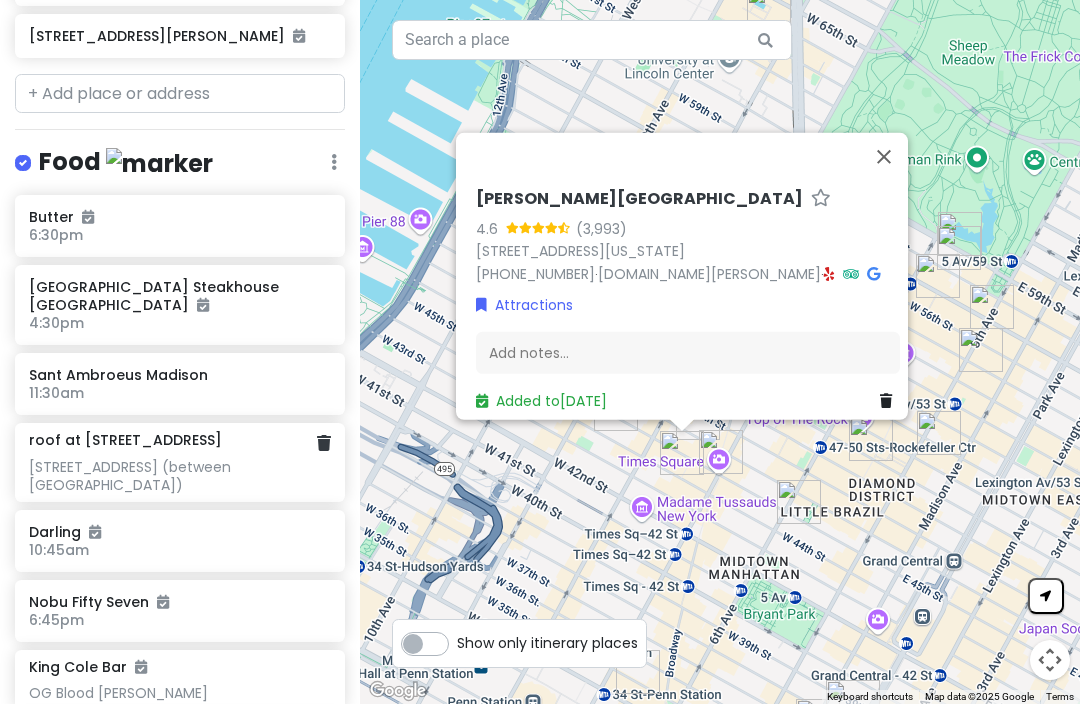 click at bounding box center [324, 443] 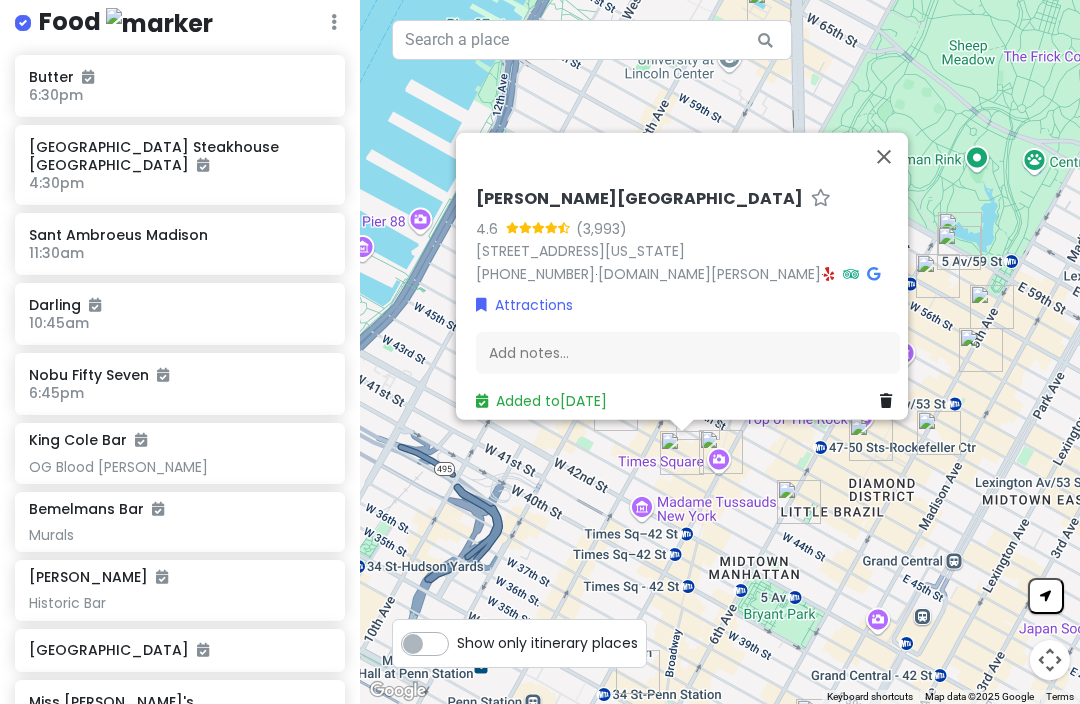 scroll, scrollTop: 1479, scrollLeft: 0, axis: vertical 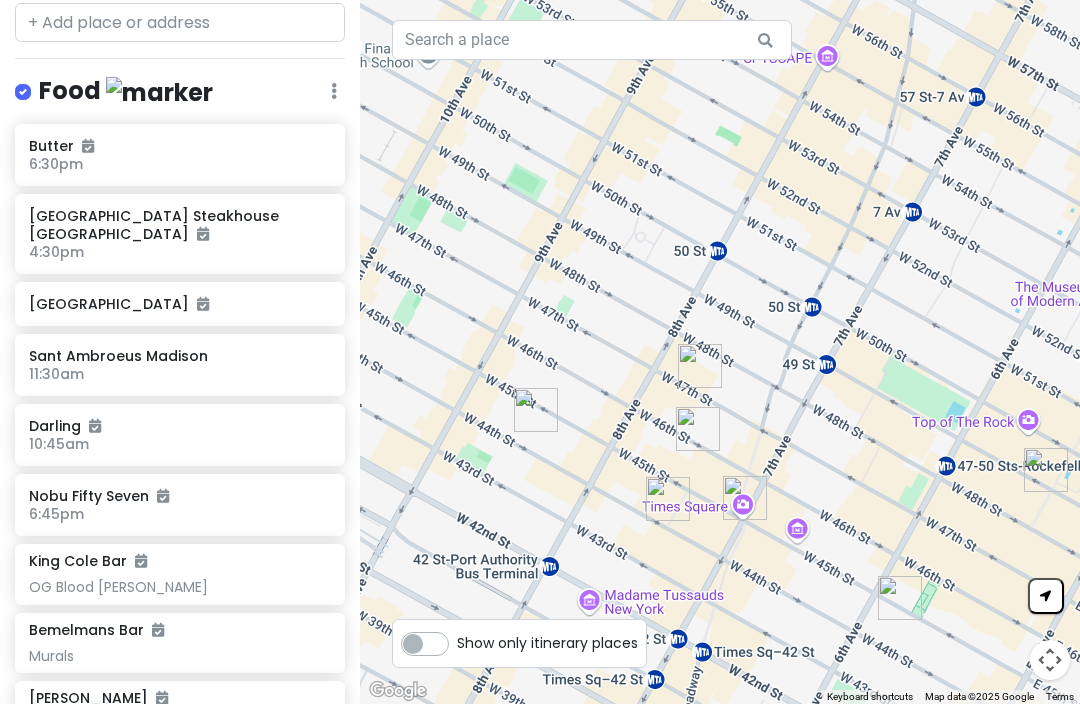click at bounding box center (334, -1011) 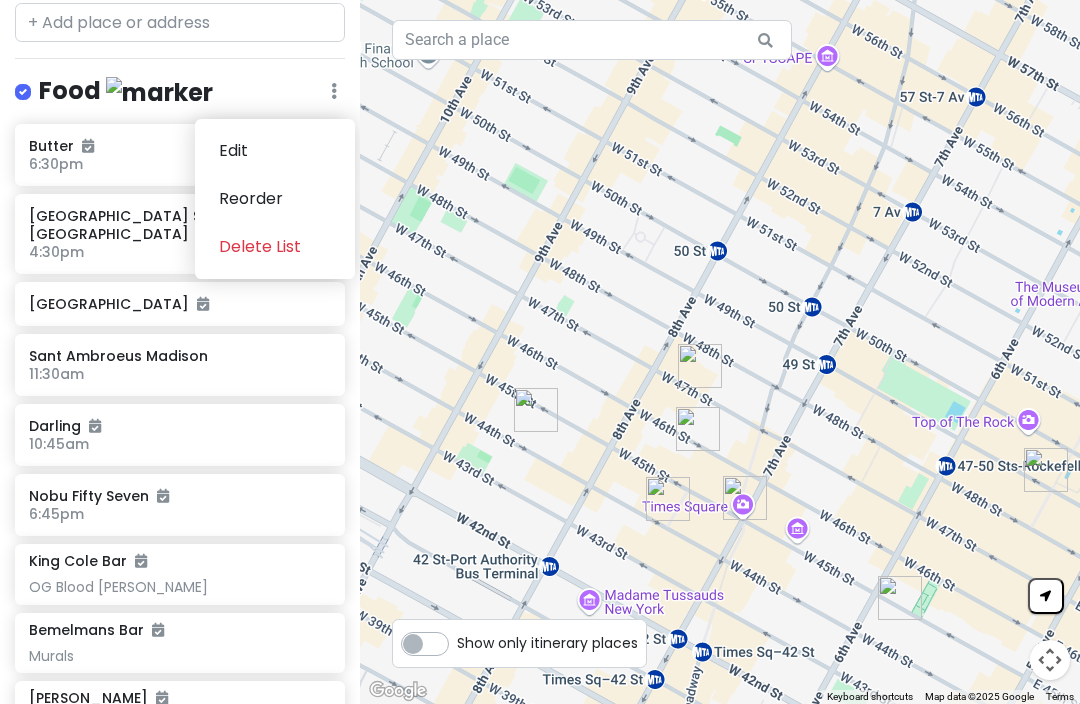 click on "Reorder" at bounding box center [275, 199] 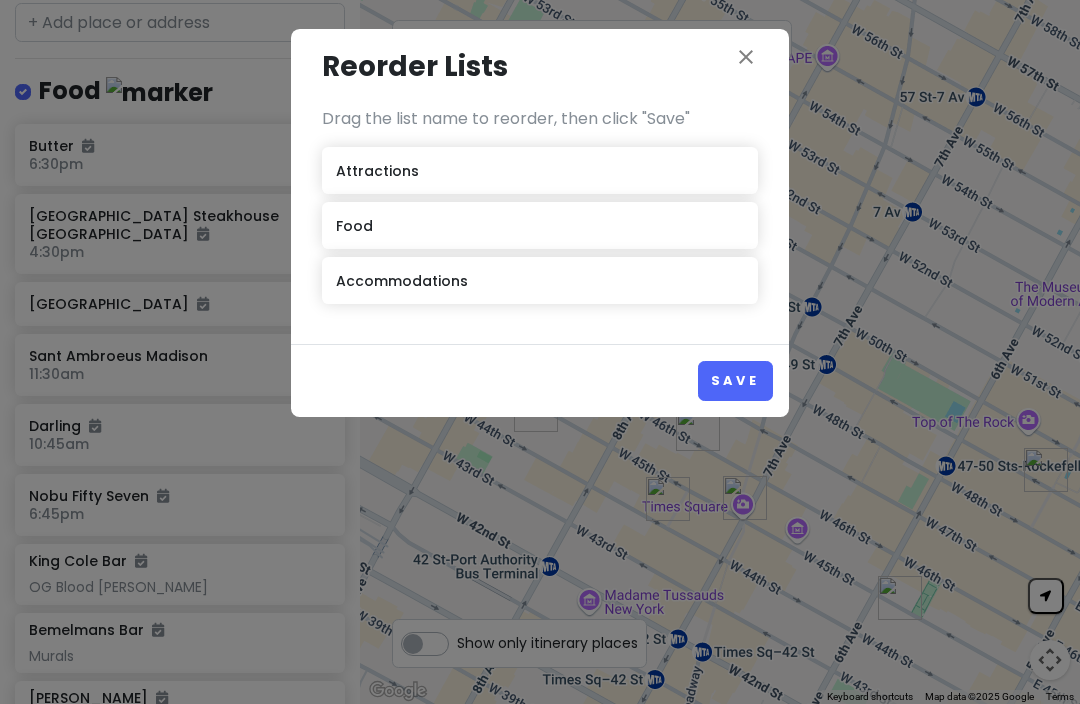 click on "close Reorder Lists Drag the list name to reorder, then click "Save" Attractions Food Accommodations Save" at bounding box center [540, 352] 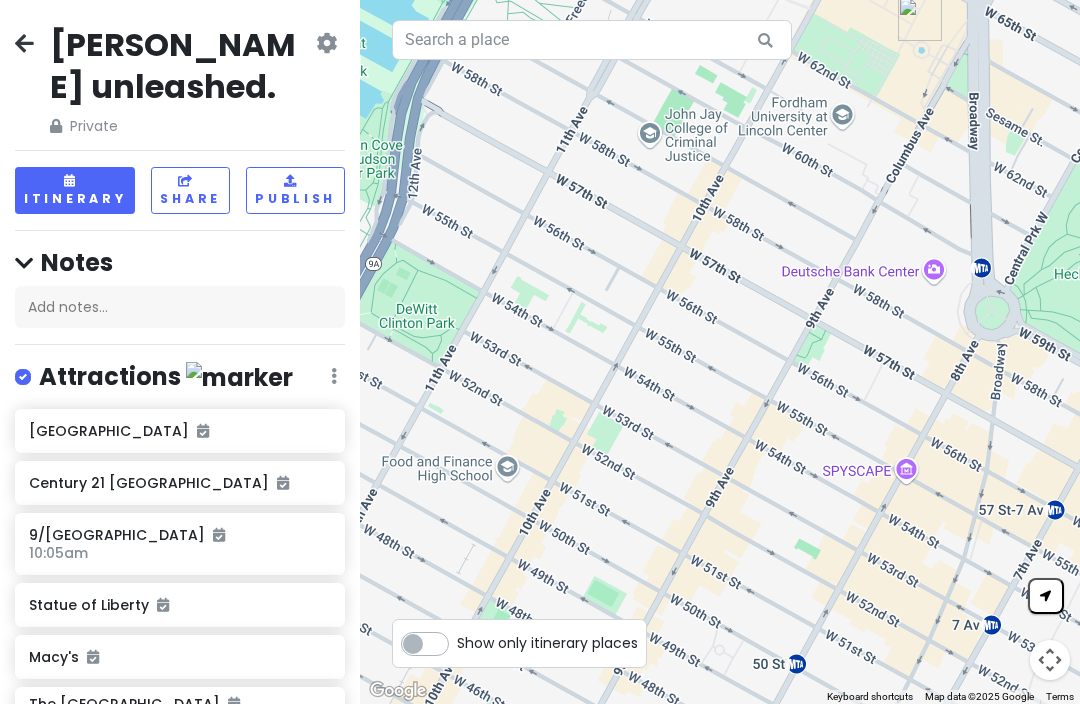 scroll, scrollTop: 0, scrollLeft: 0, axis: both 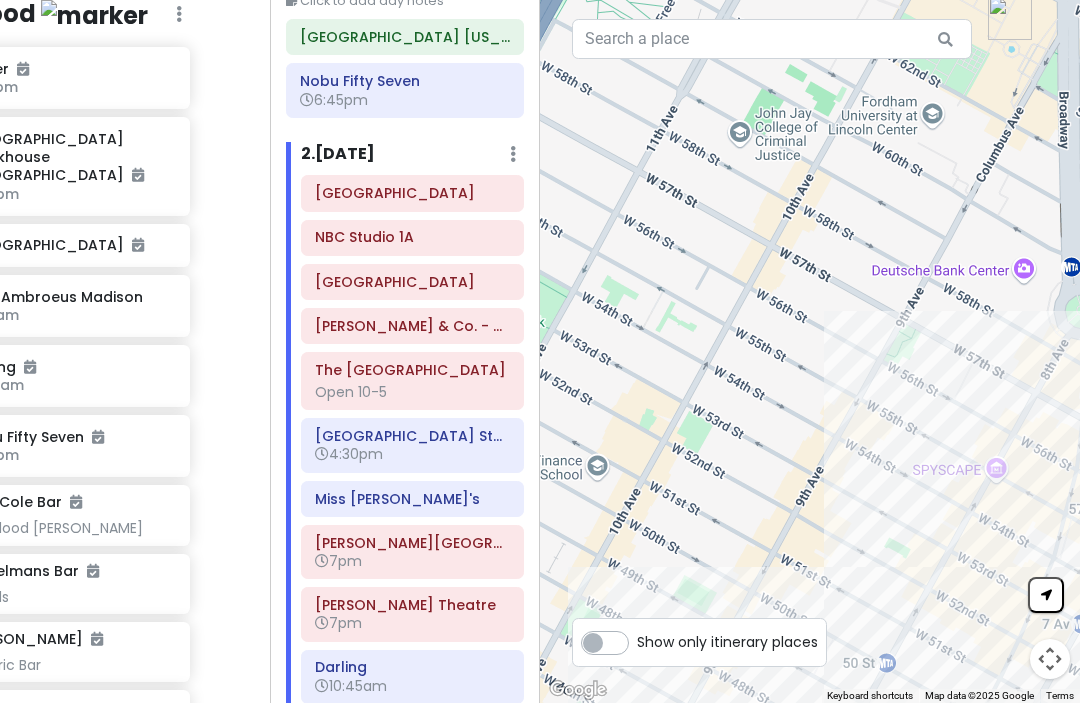 click on "2 .  [DATE]" at bounding box center (338, 155) 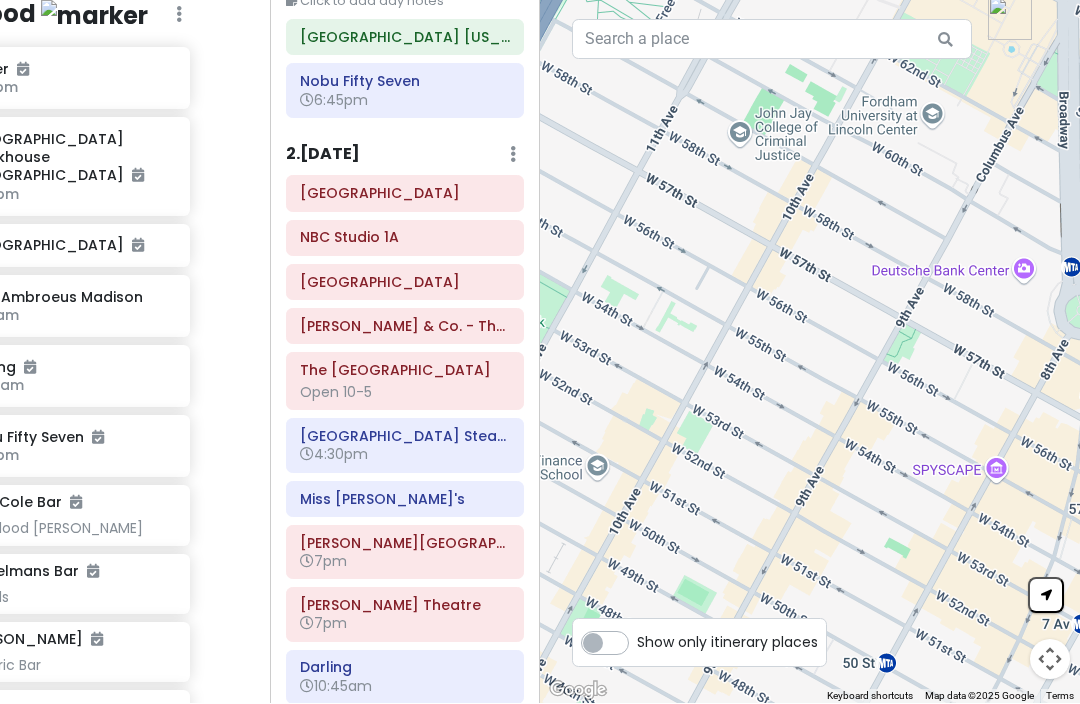 click on "2 .  [DATE]" at bounding box center (323, 155) 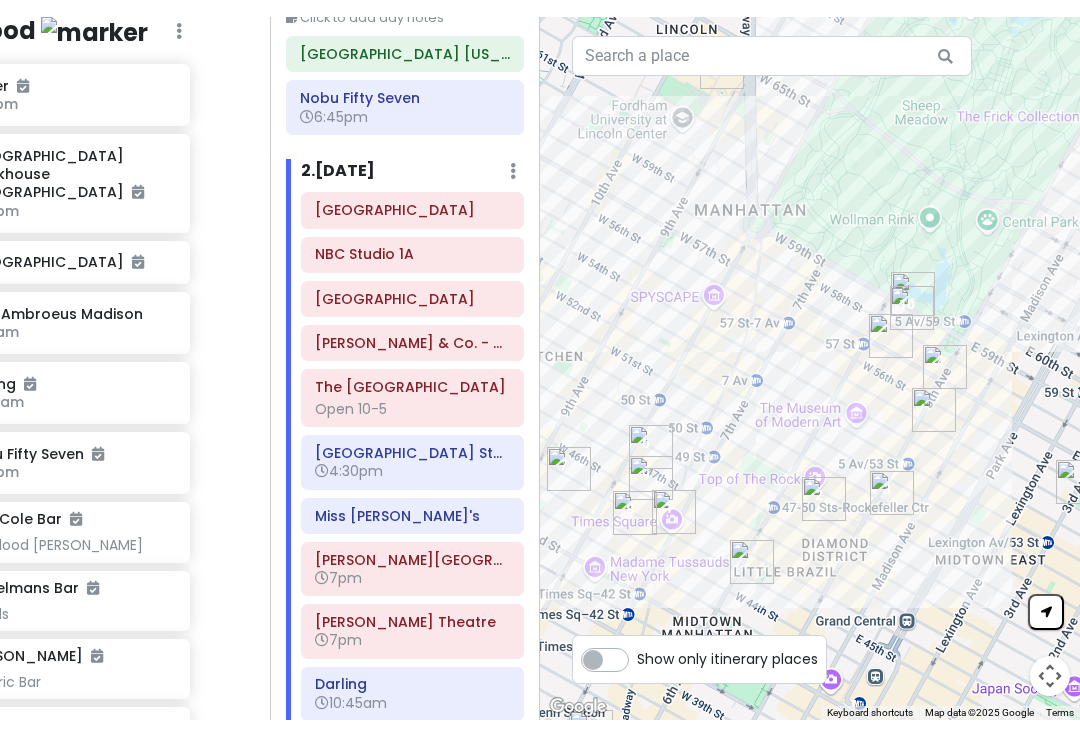 scroll, scrollTop: 33, scrollLeft: 0, axis: vertical 